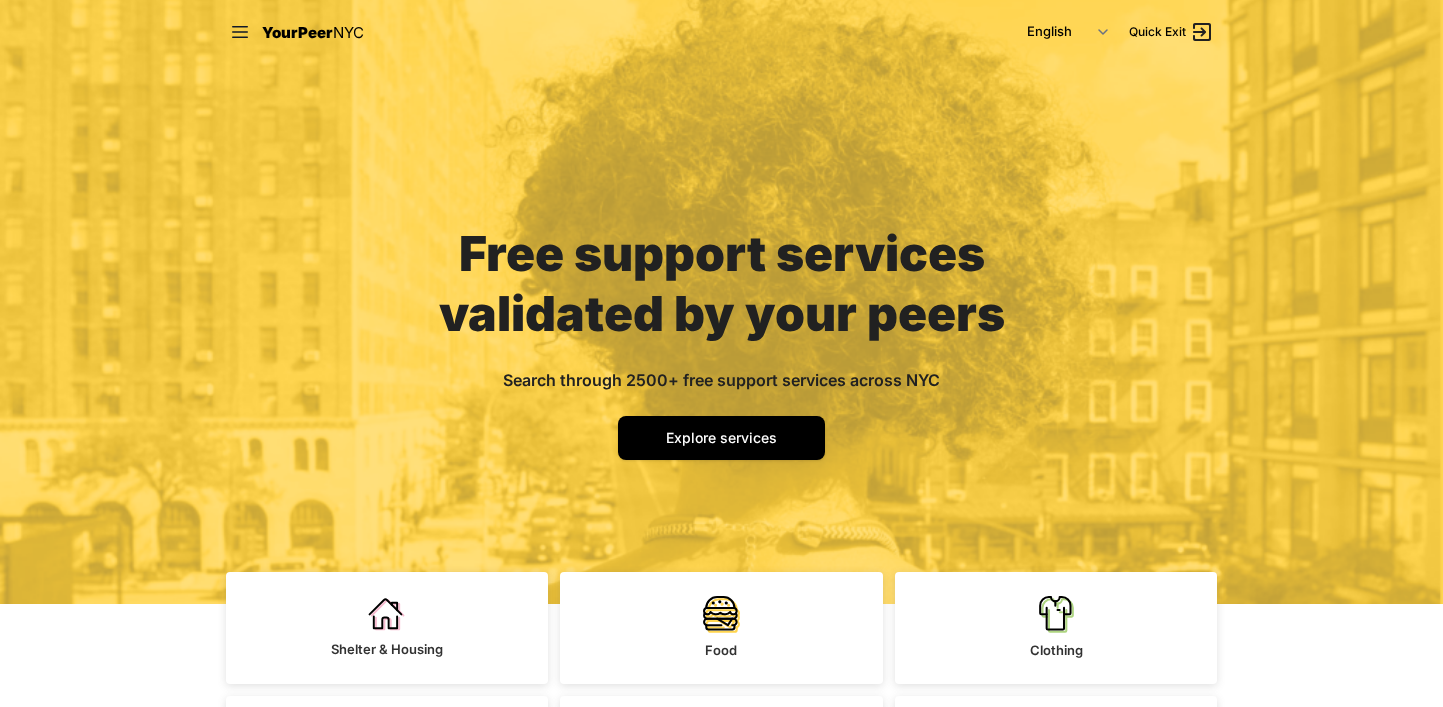 scroll, scrollTop: 0, scrollLeft: 0, axis: both 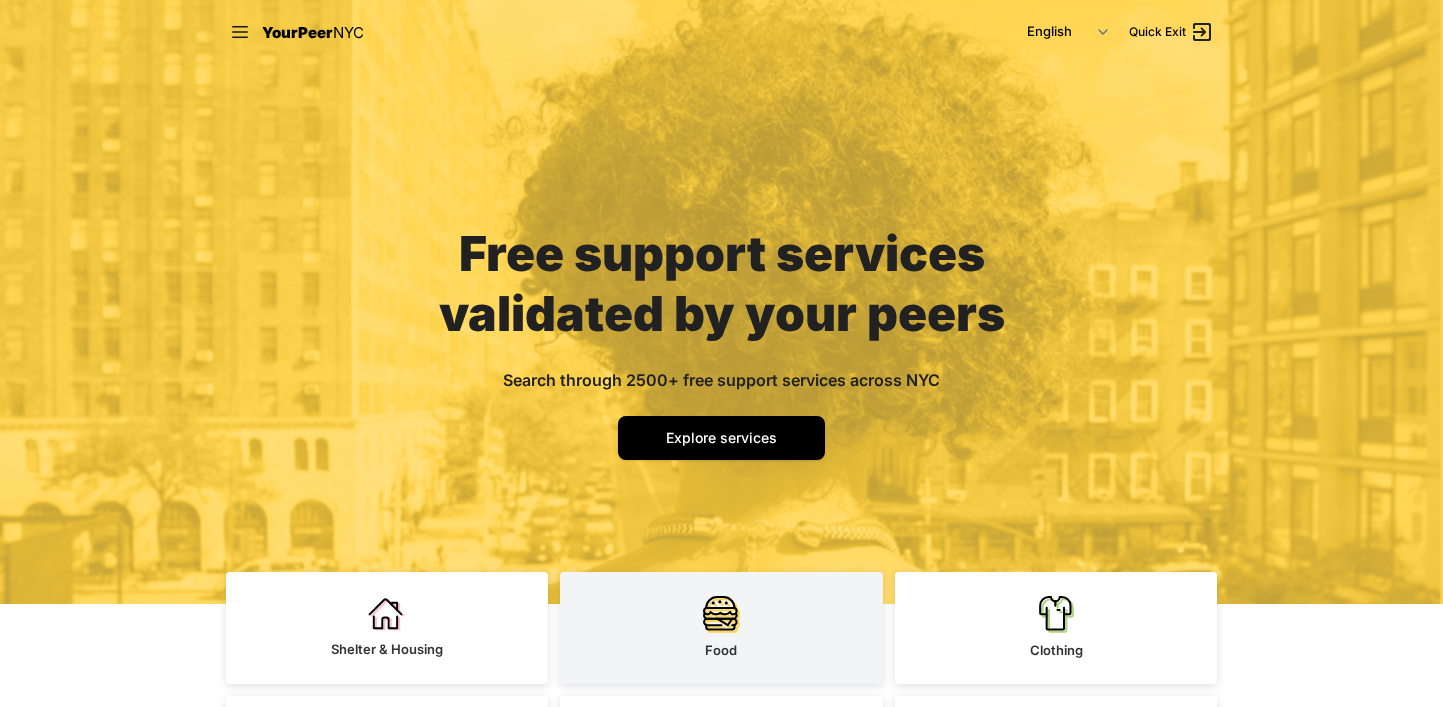 click at bounding box center [721, 614] 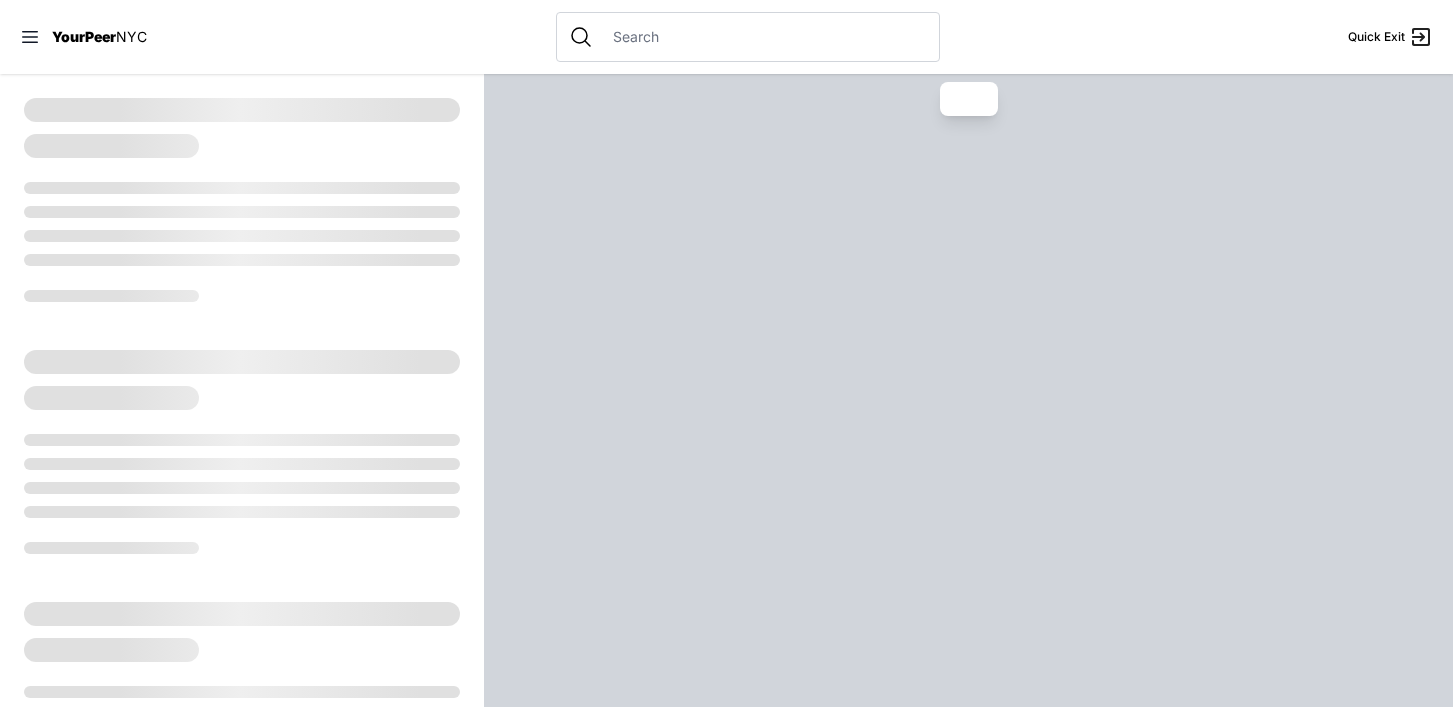 select on "recentlyUpdated" 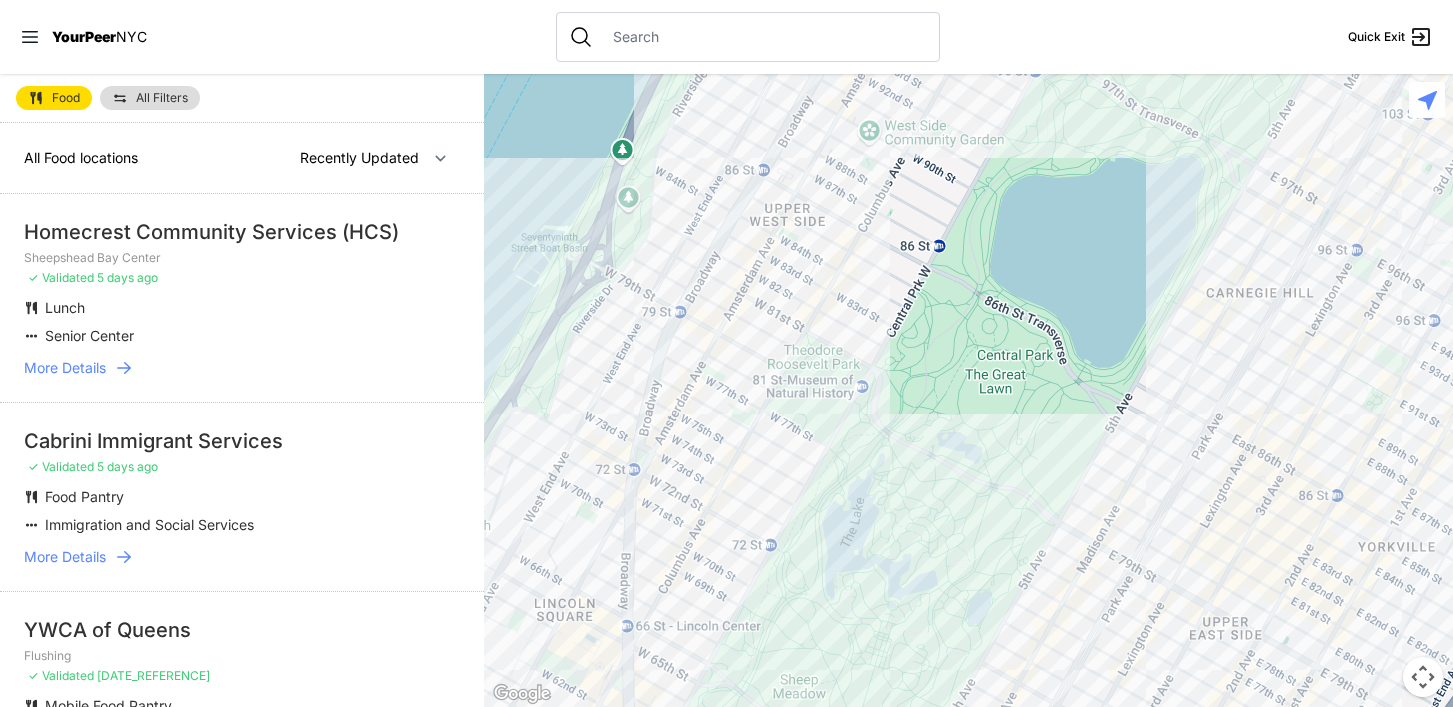 click at bounding box center [764, 37] 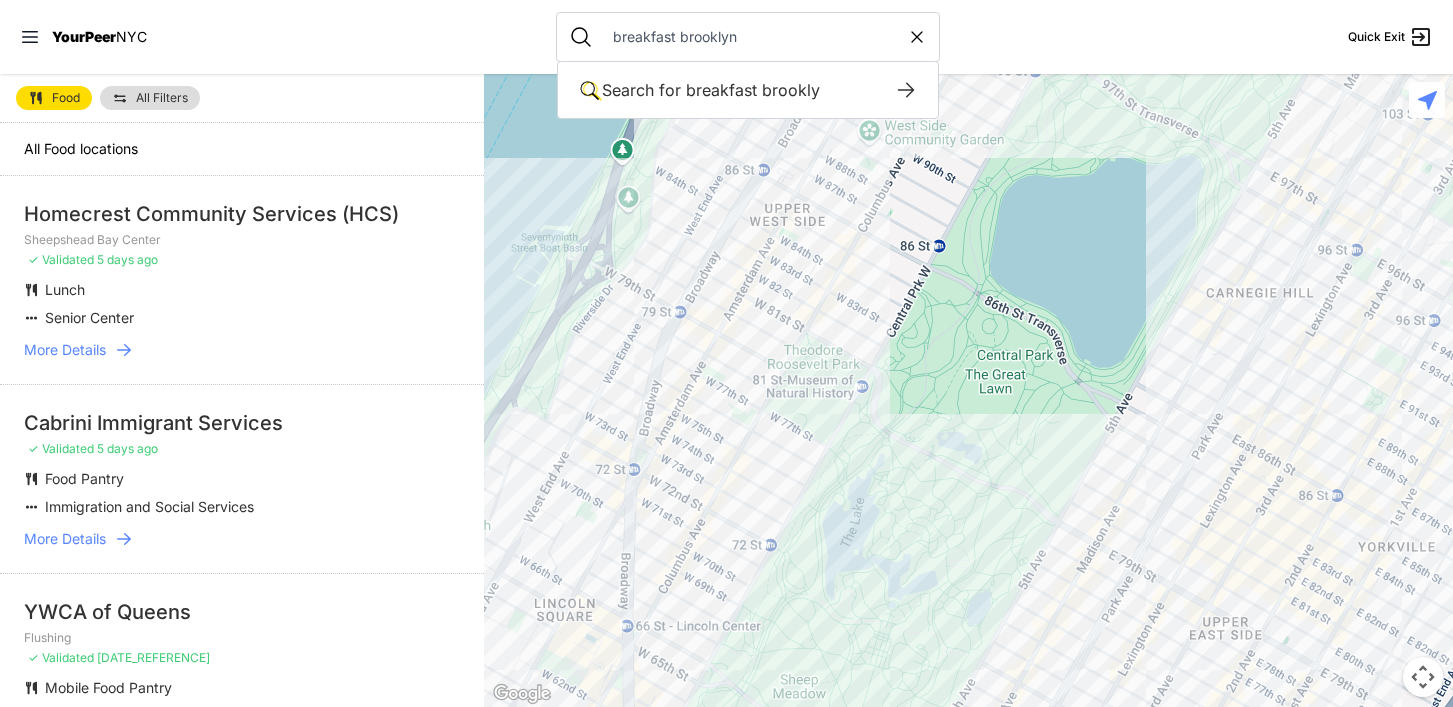 type on "breakfast brooklyn" 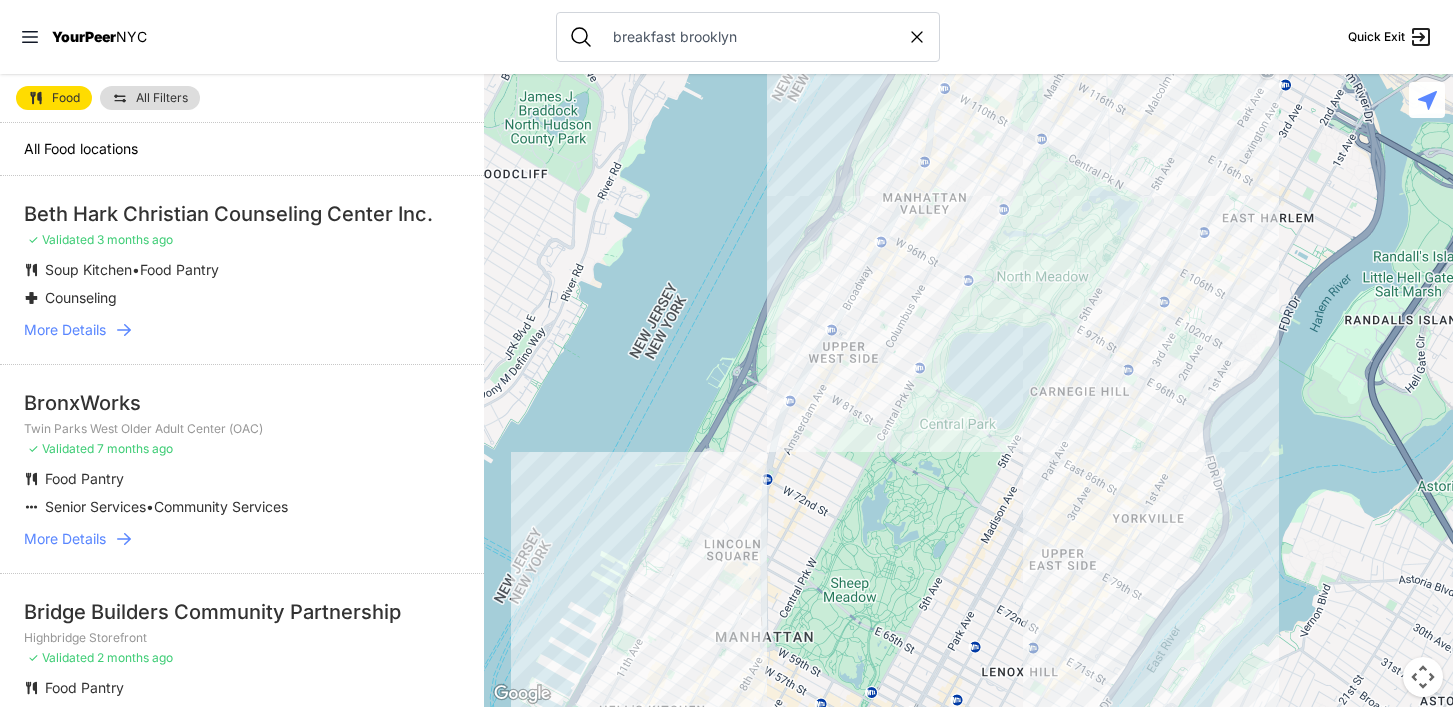 click at bounding box center [968, 390] 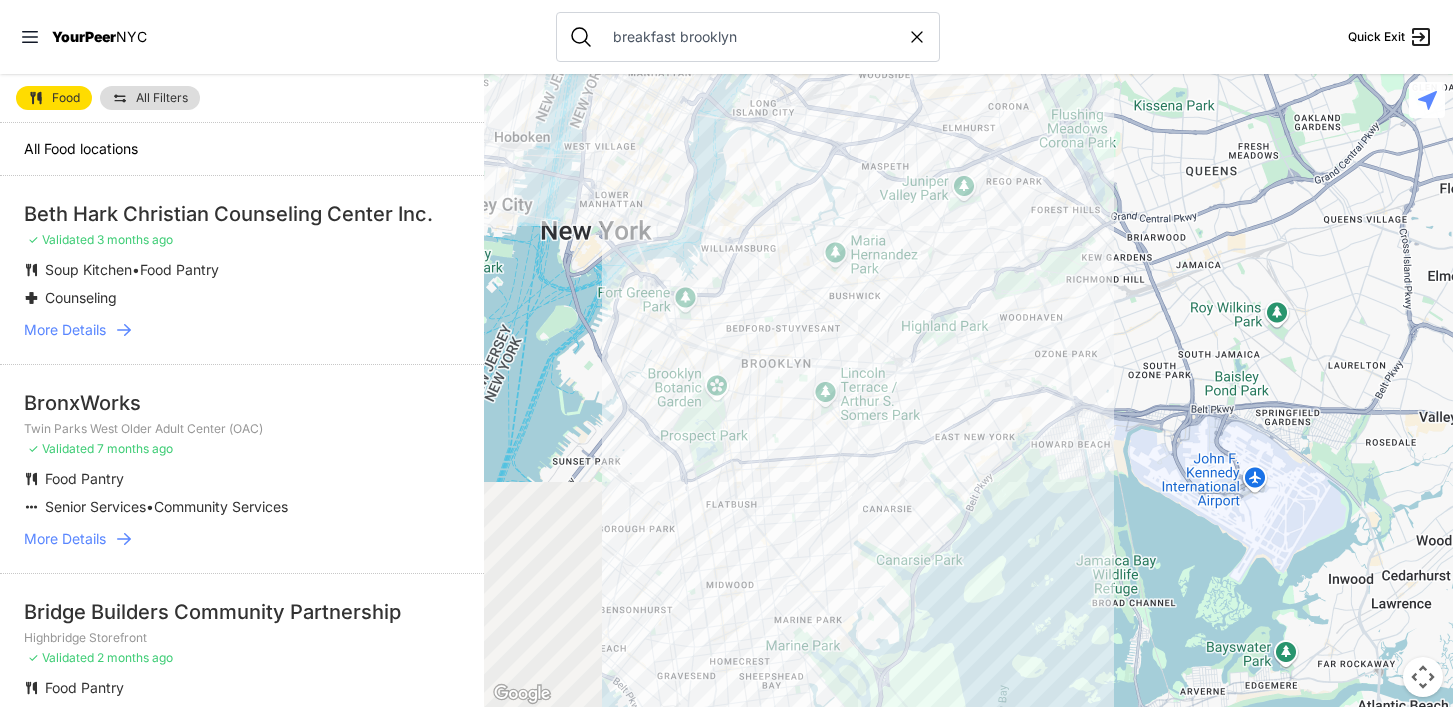 drag, startPoint x: 735, startPoint y: 373, endPoint x: 1014, endPoint y: 202, distance: 327.23386 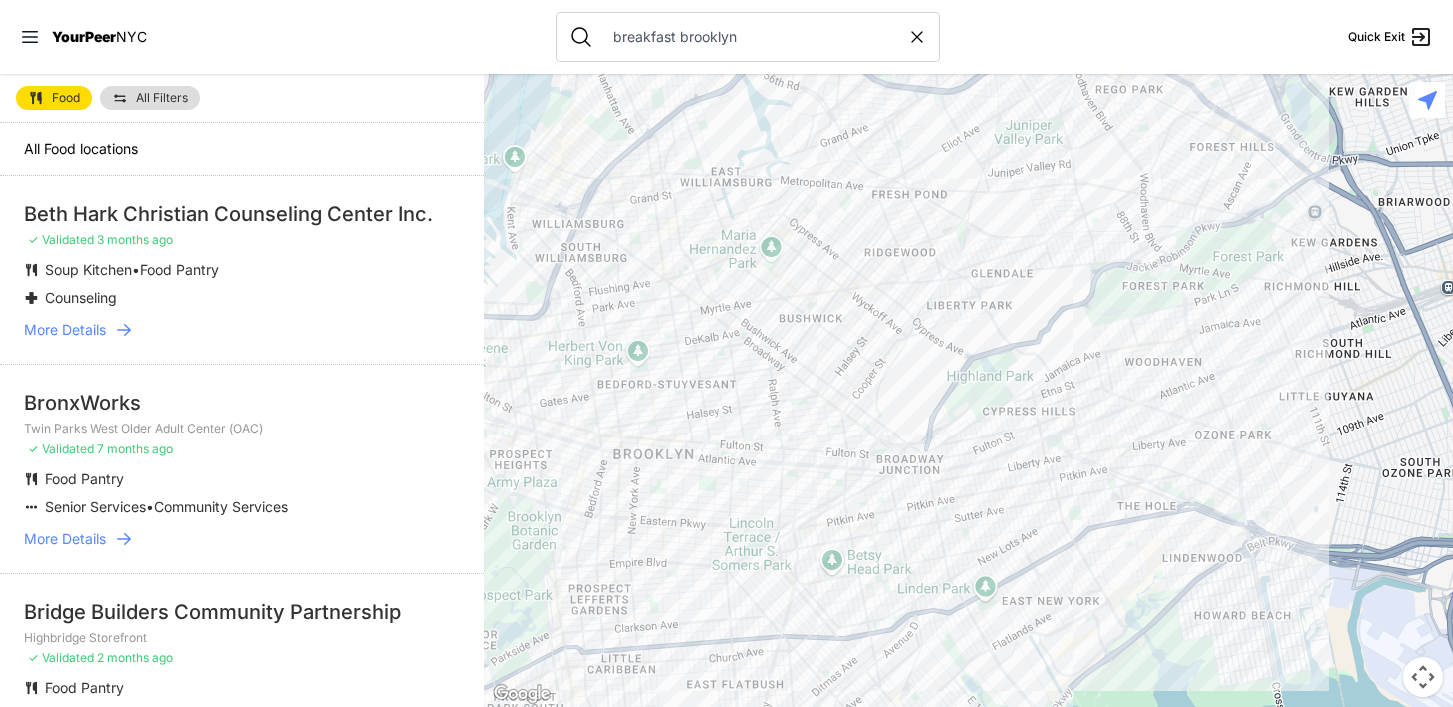click at bounding box center (968, 390) 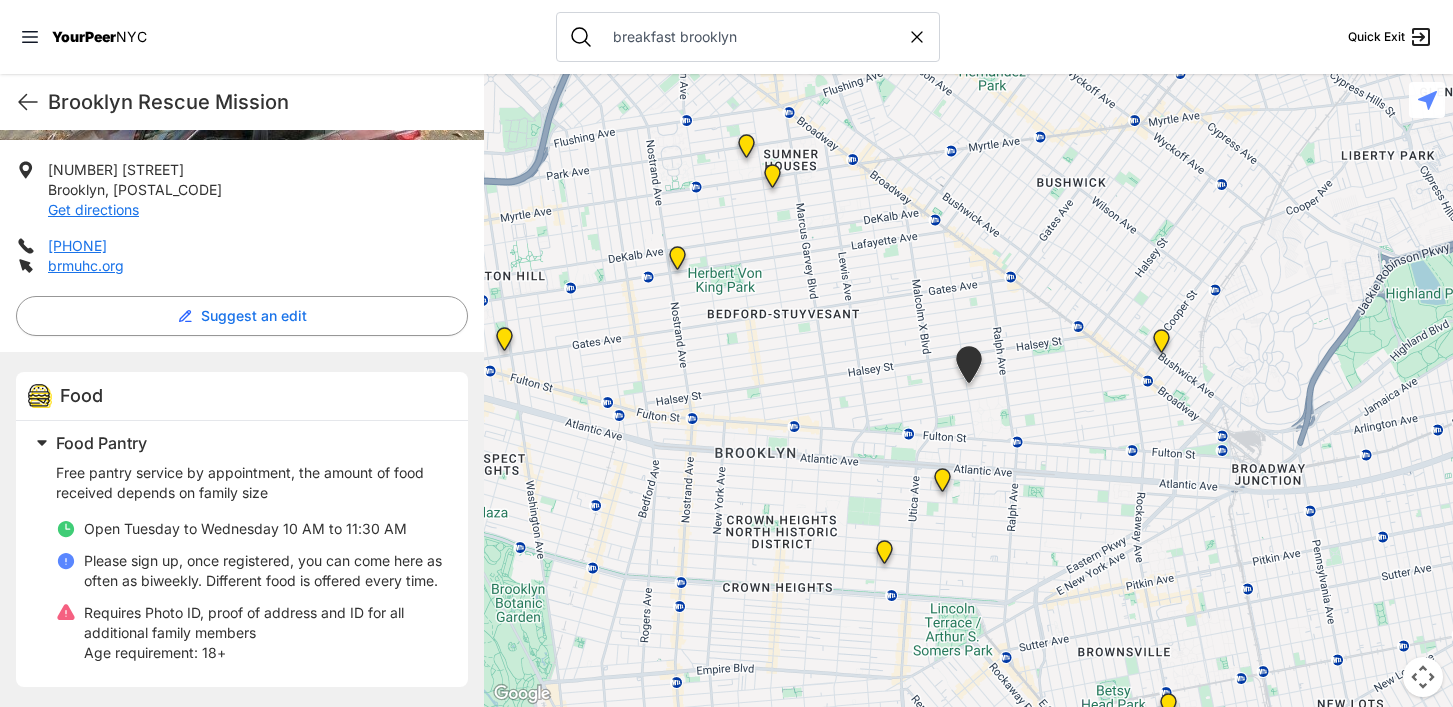 scroll, scrollTop: 394, scrollLeft: 0, axis: vertical 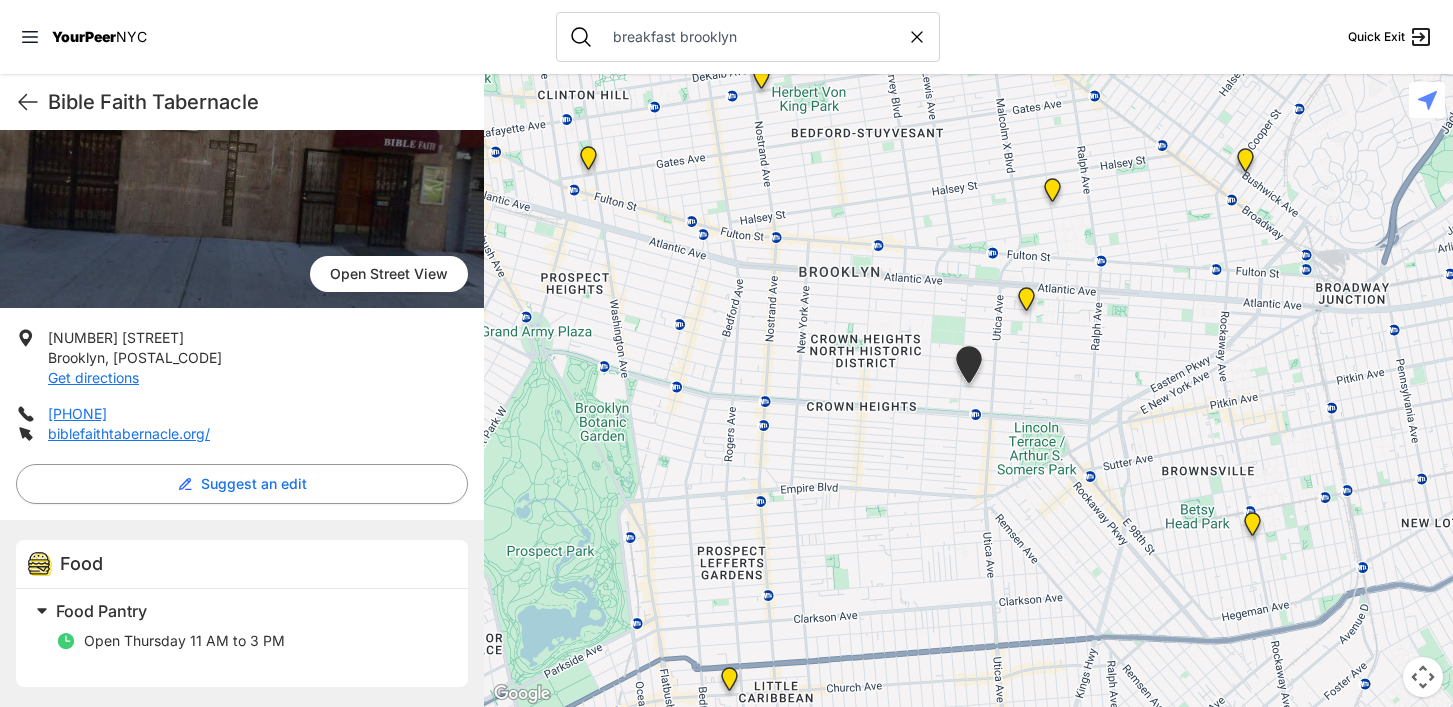 click at bounding box center [588, 162] 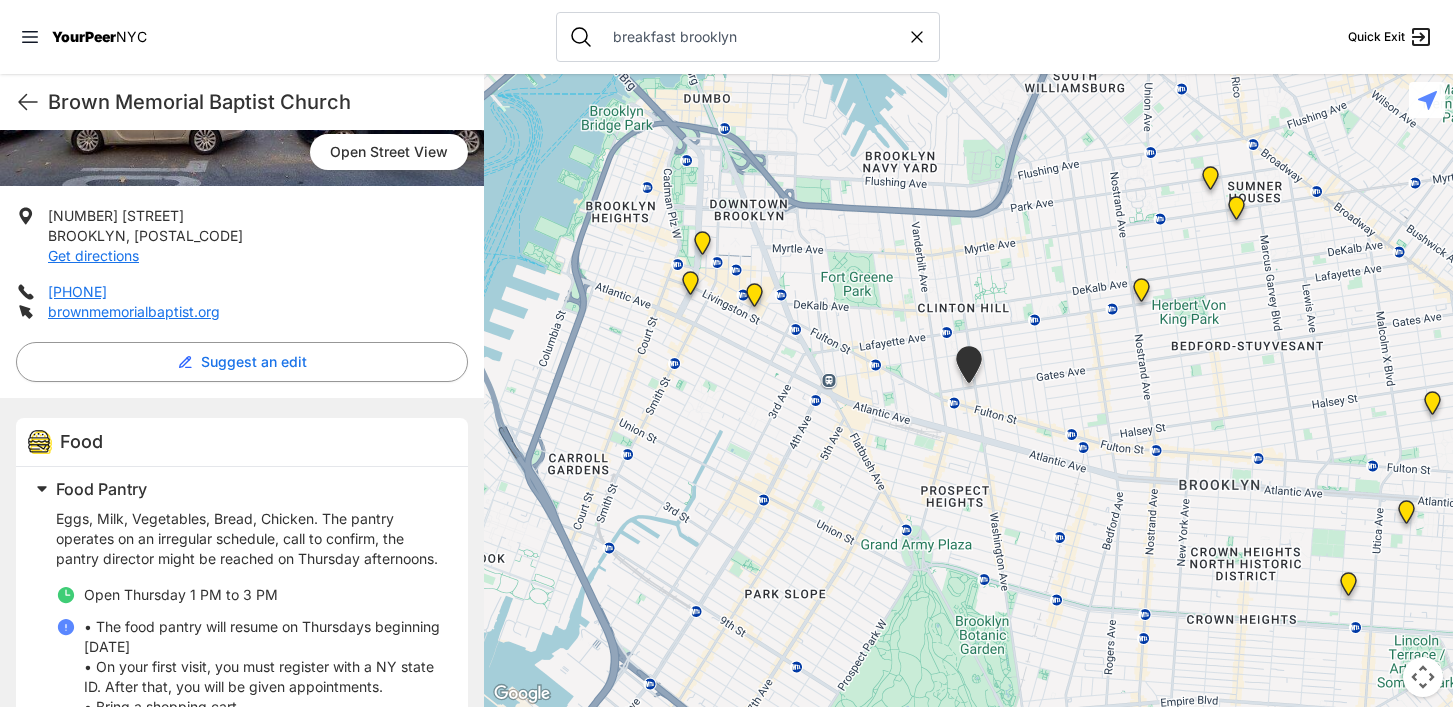scroll, scrollTop: 454, scrollLeft: 0, axis: vertical 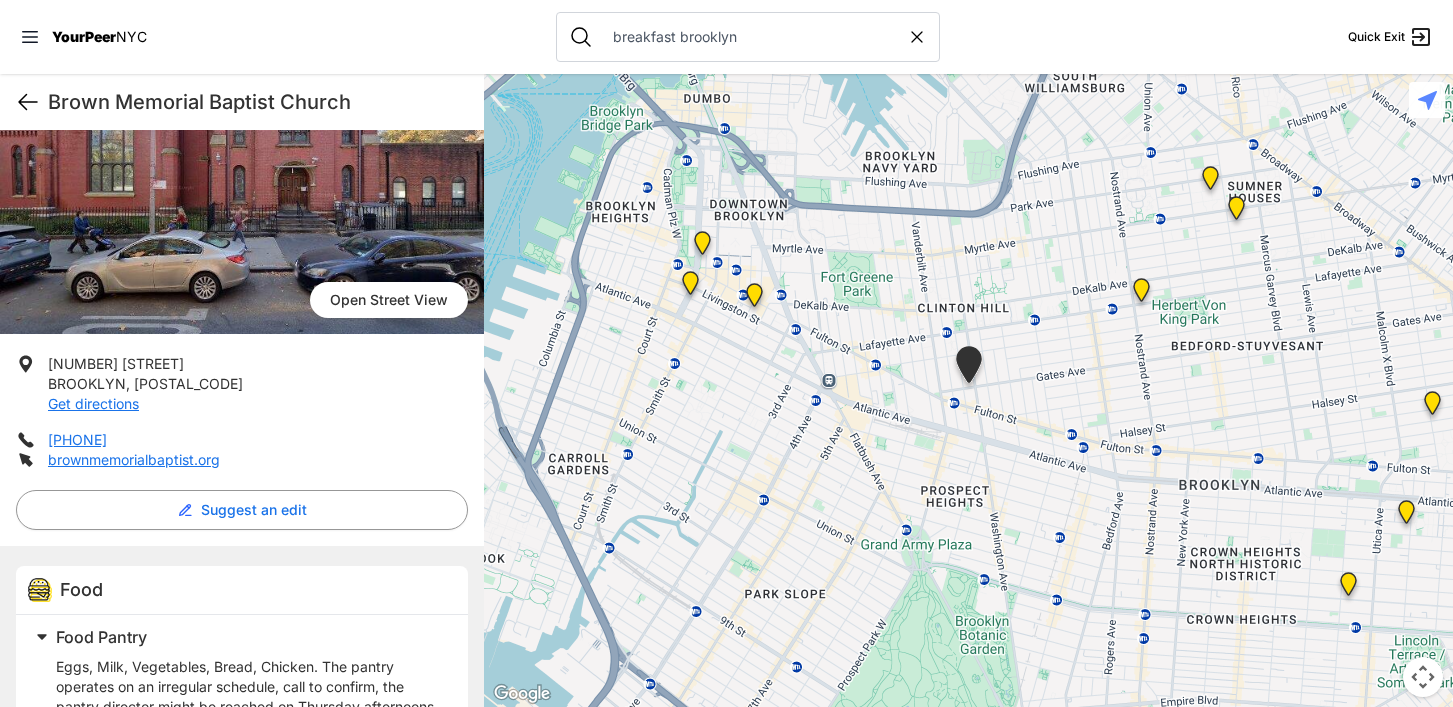 click 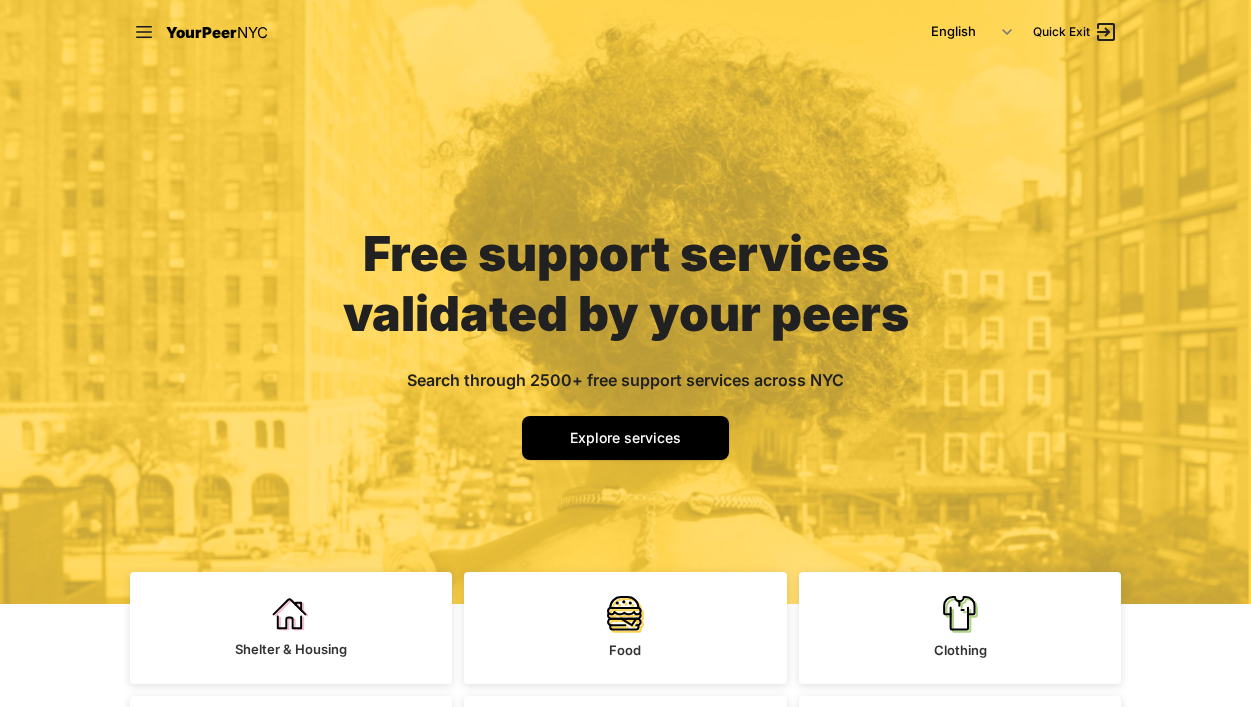 scroll, scrollTop: 0, scrollLeft: 0, axis: both 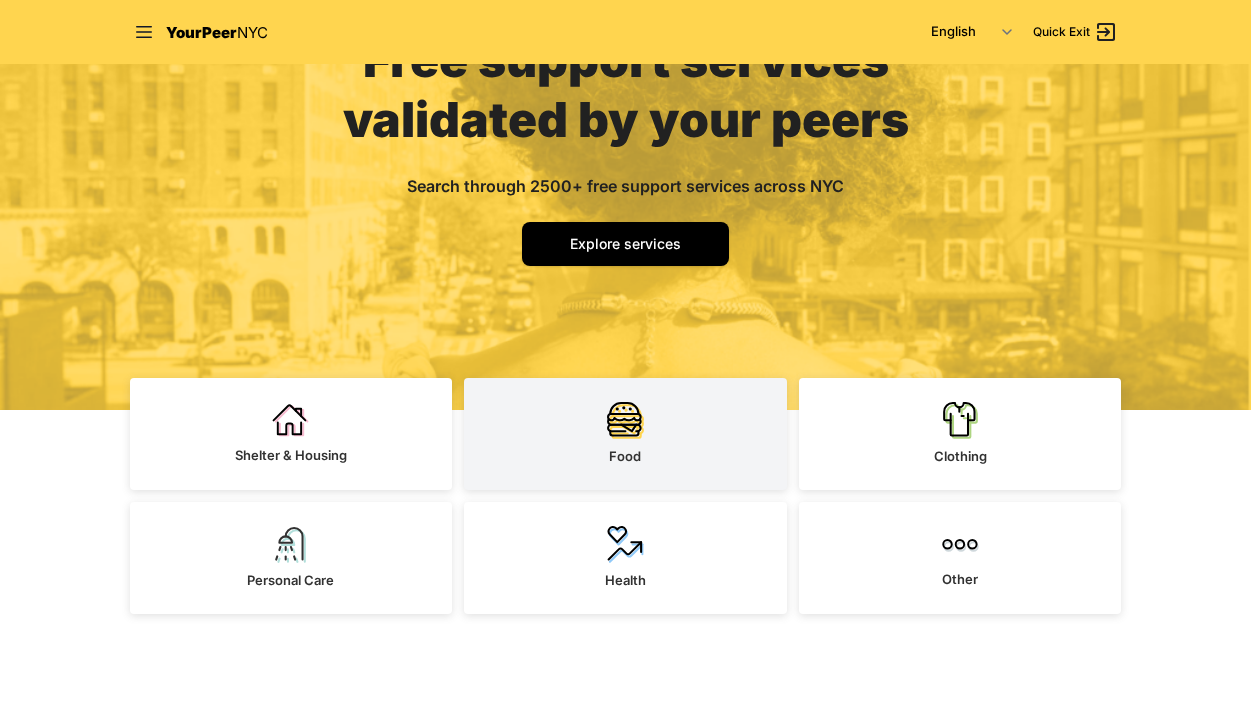 click on "Food" at bounding box center (625, 434) 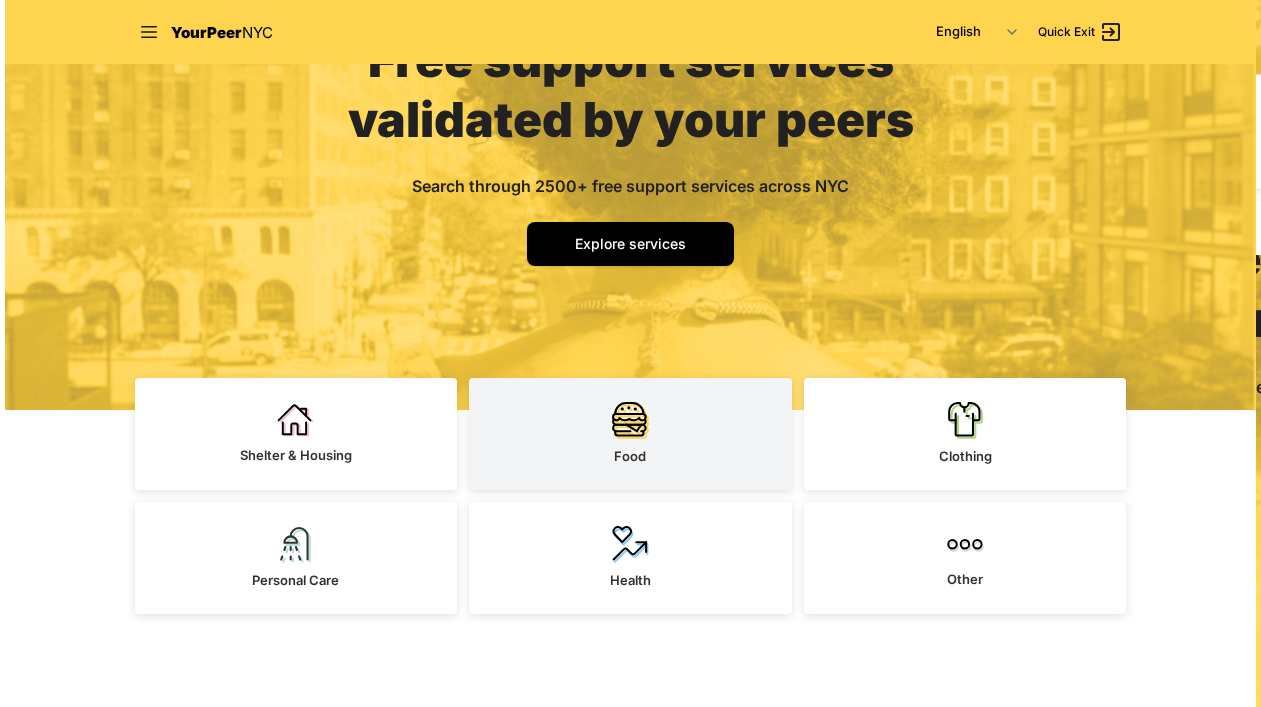scroll, scrollTop: 0, scrollLeft: 0, axis: both 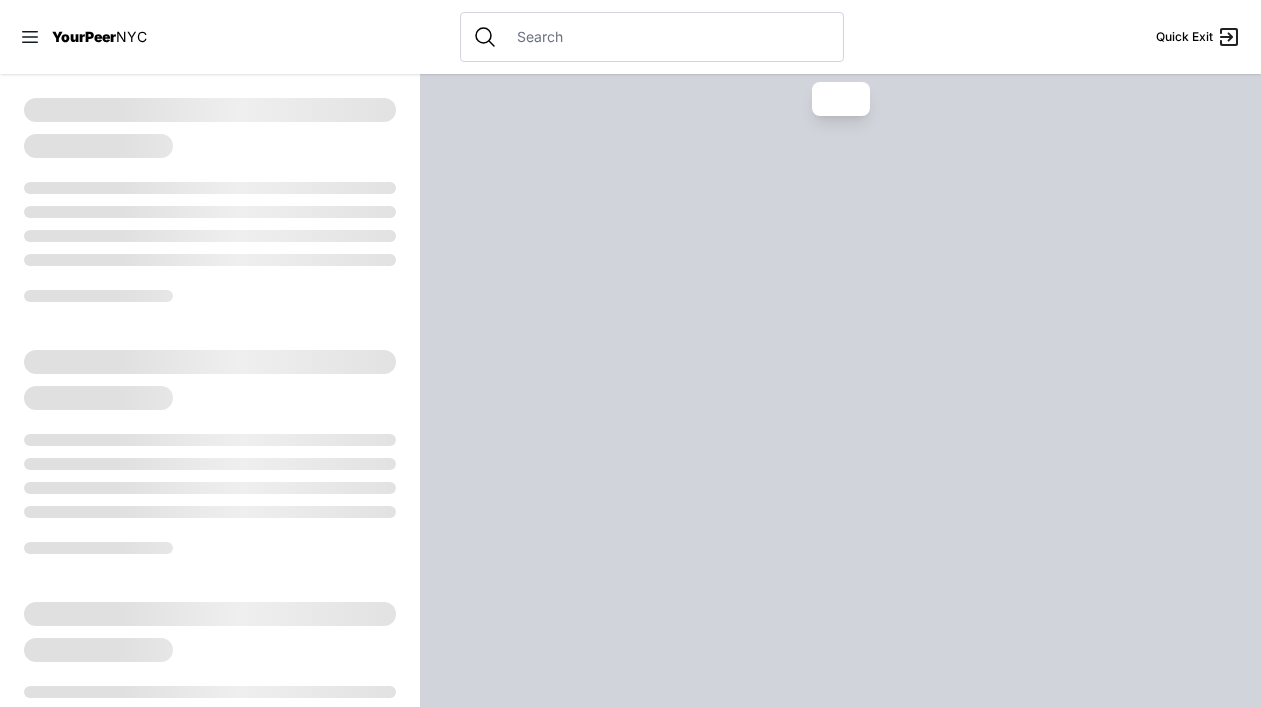 select on "recentlyUpdated" 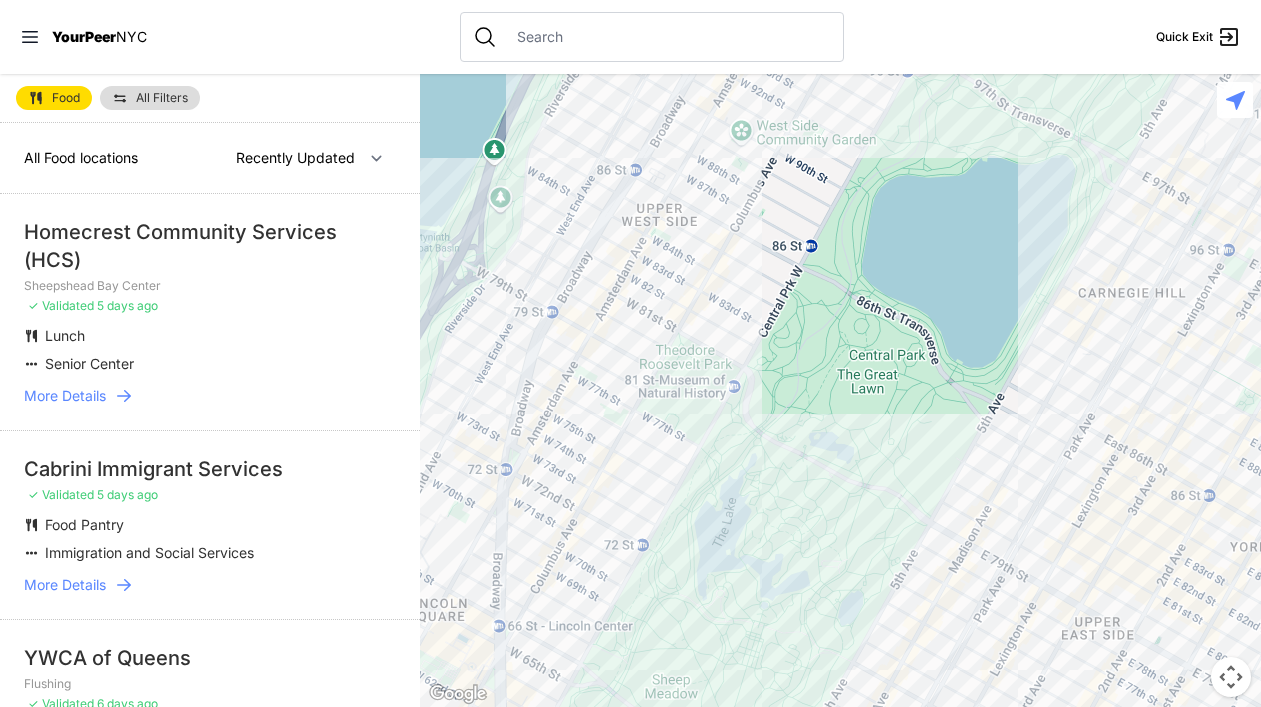 click on "Quick Exit" at bounding box center [1184, 37] 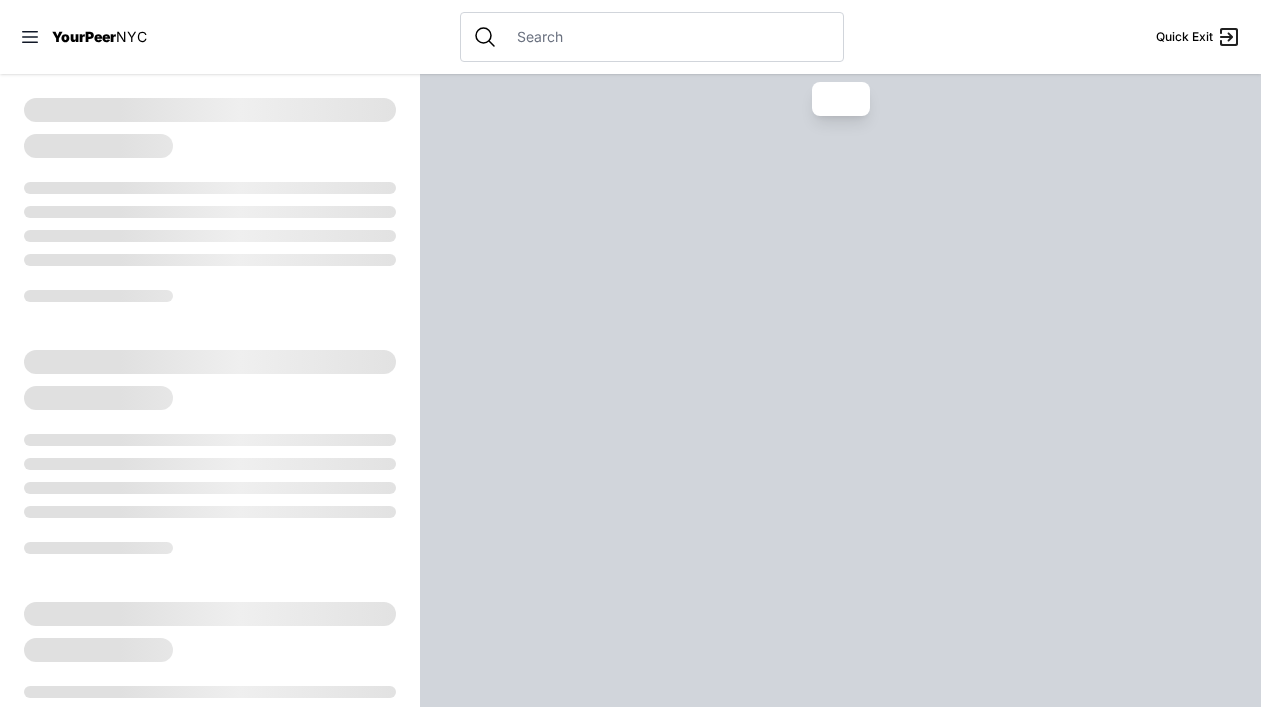 scroll, scrollTop: 0, scrollLeft: 0, axis: both 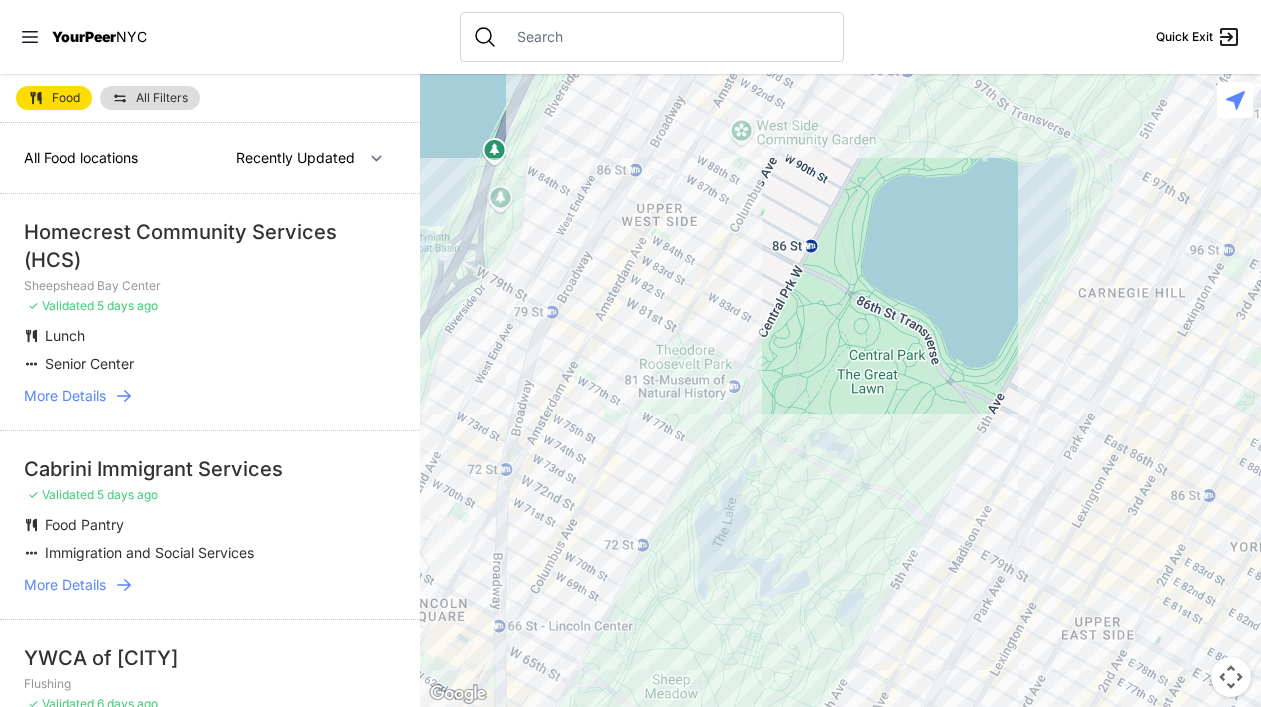 click on "NYC" at bounding box center [131, 36] 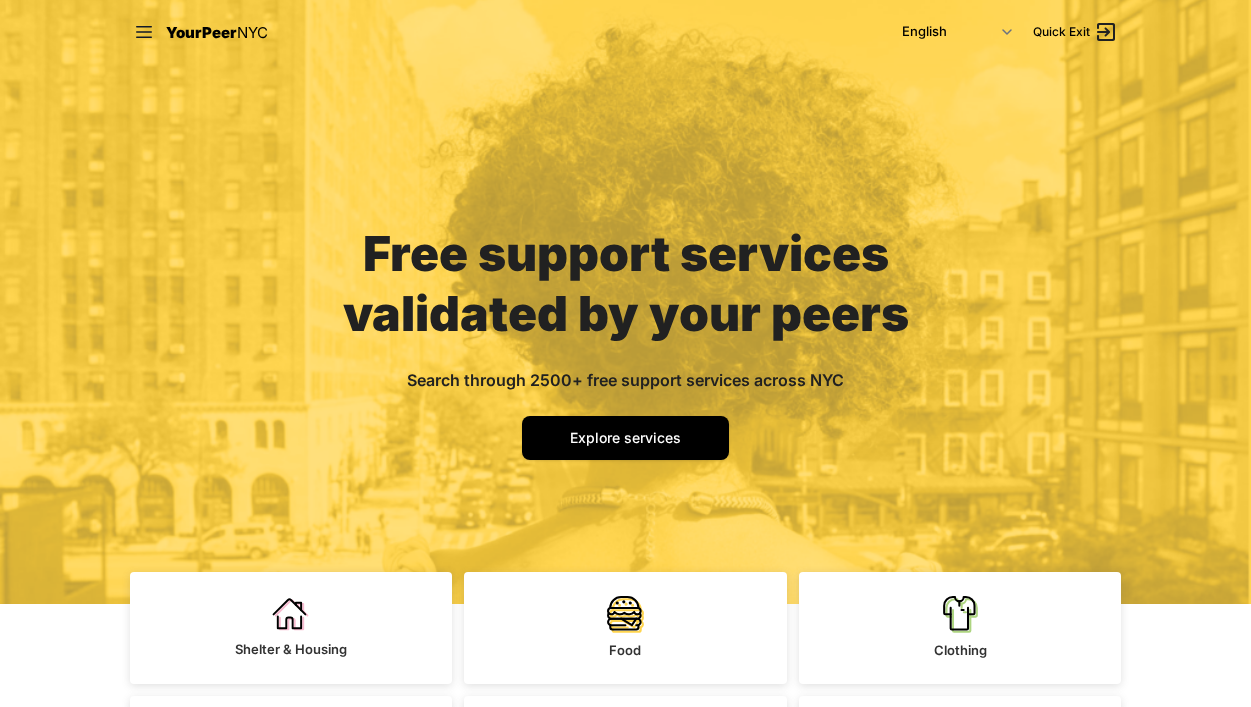scroll, scrollTop: 0, scrollLeft: 0, axis: both 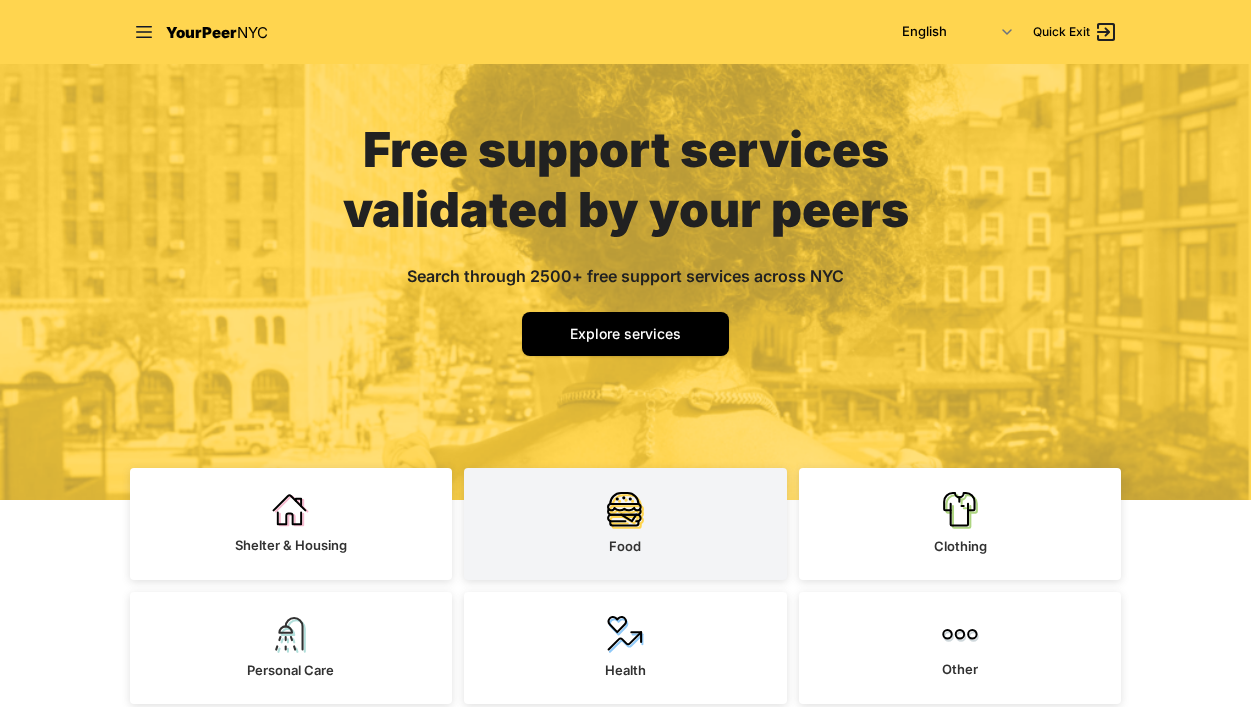 click on "Food" at bounding box center (625, 524) 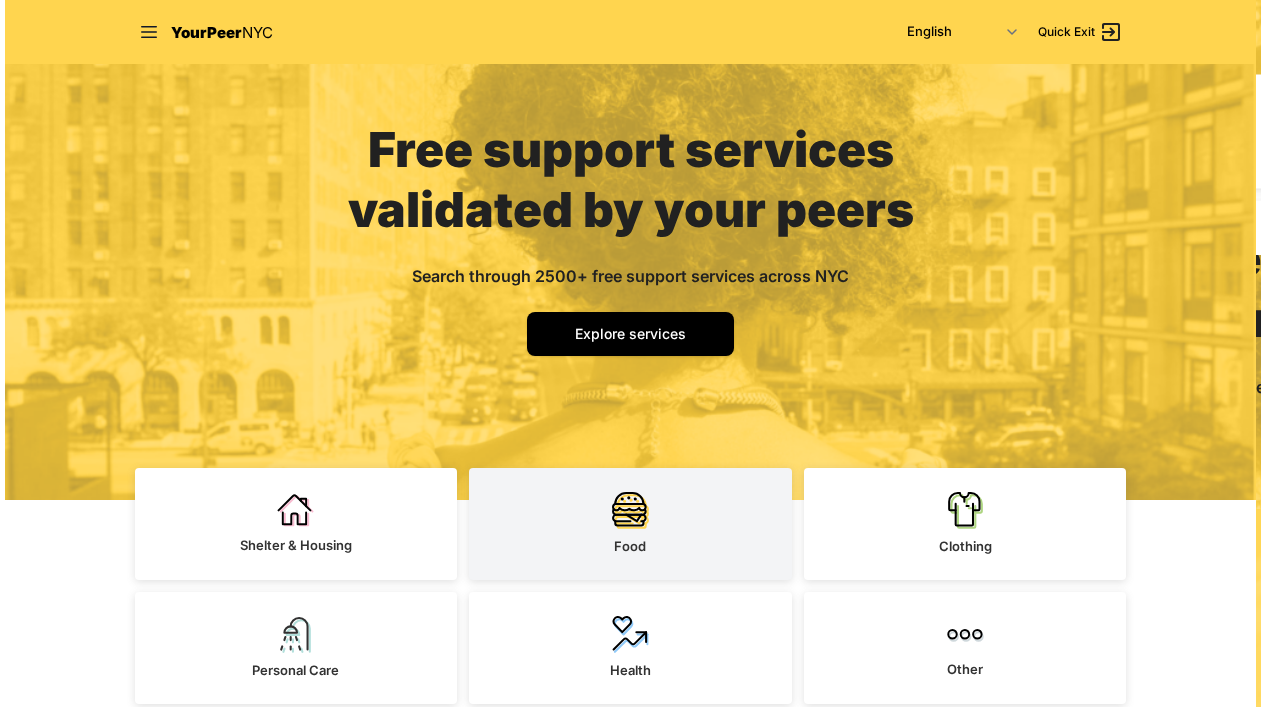scroll, scrollTop: 0, scrollLeft: 0, axis: both 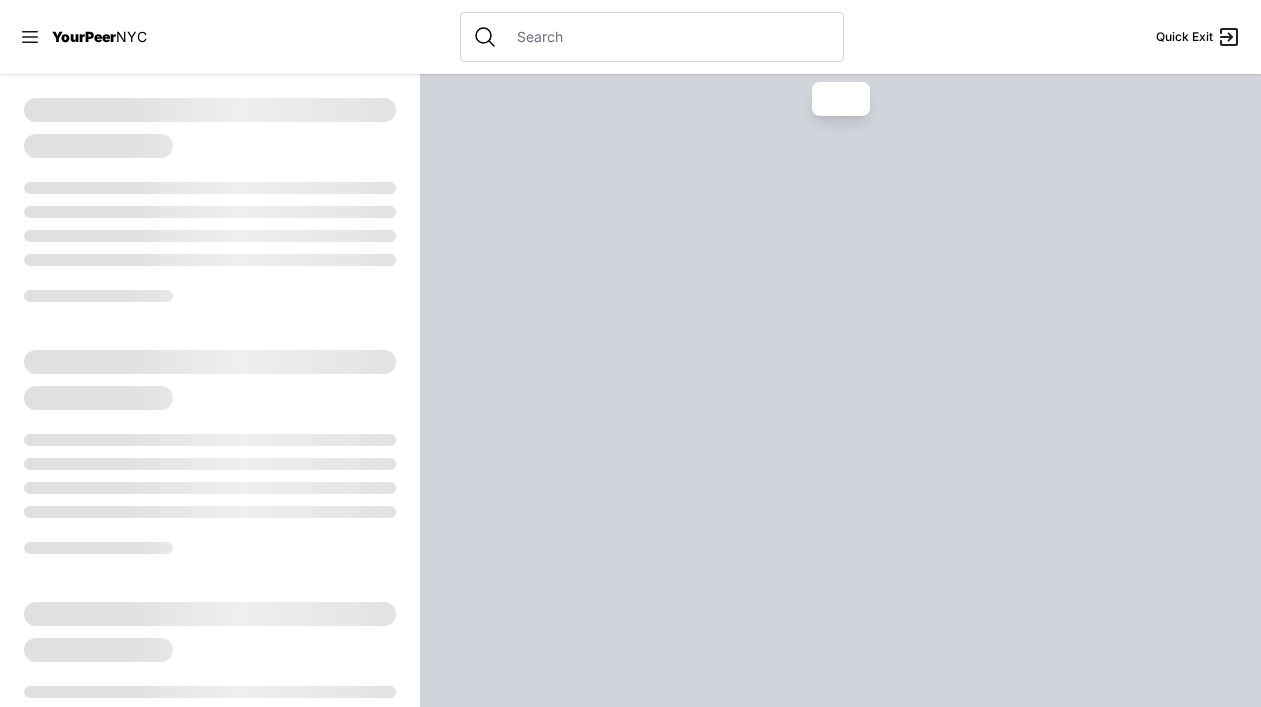 select on "recentlyUpdated" 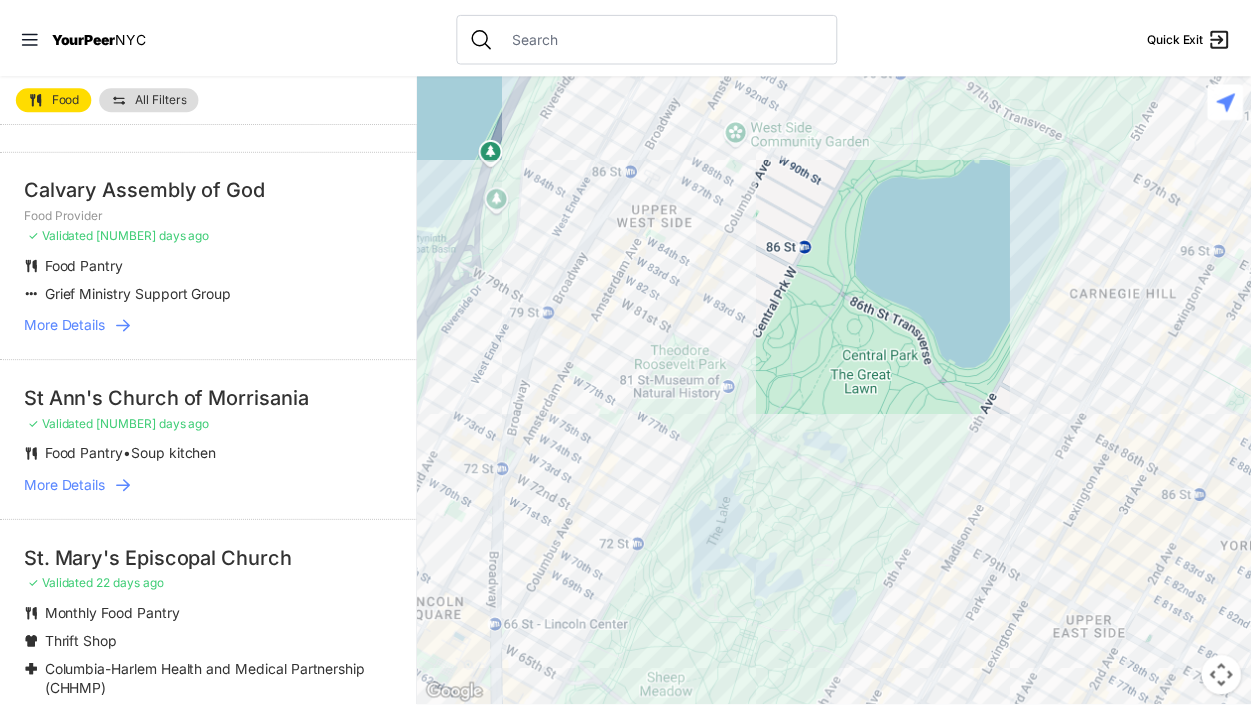 scroll, scrollTop: 3627, scrollLeft: 0, axis: vertical 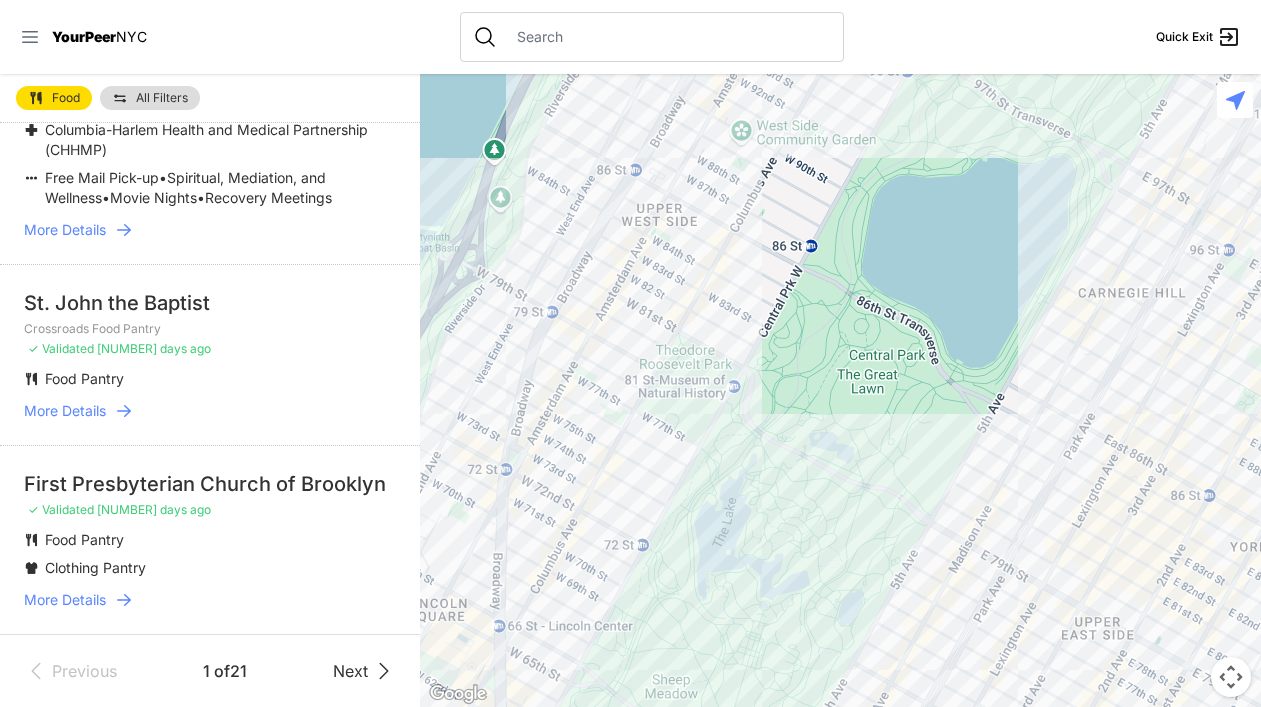 click 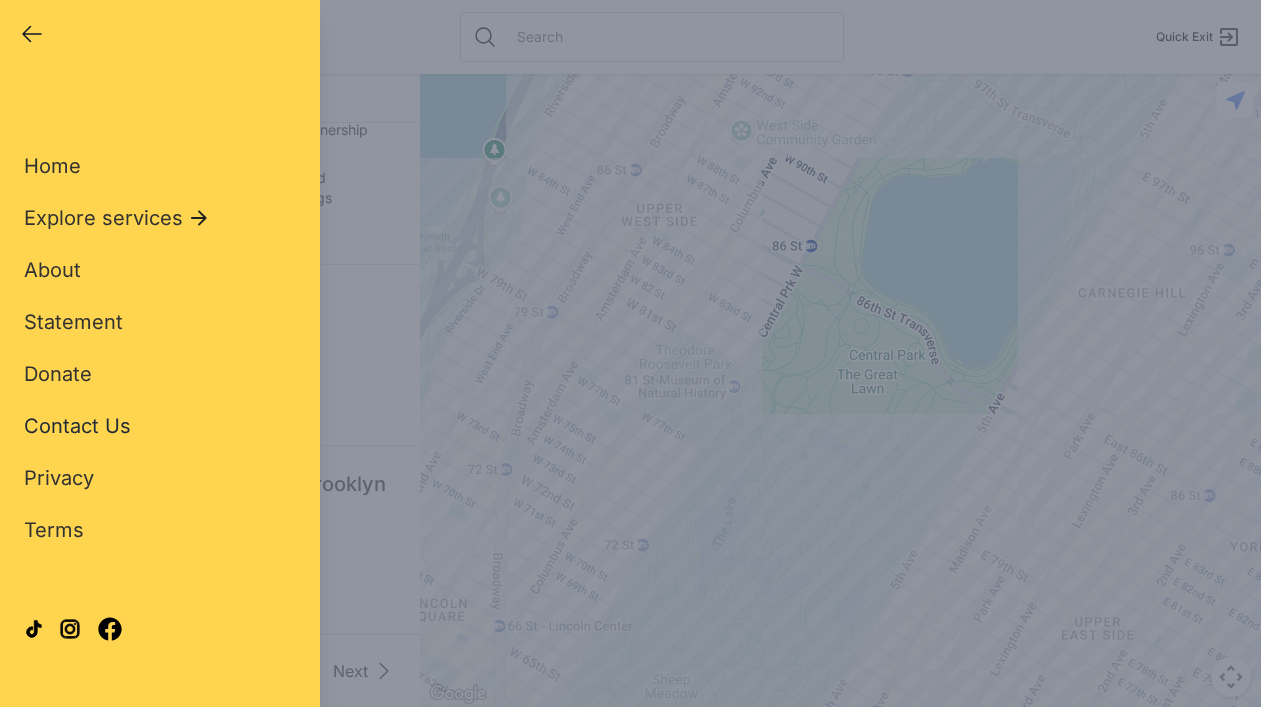 click on "Contact Us" at bounding box center [77, 426] 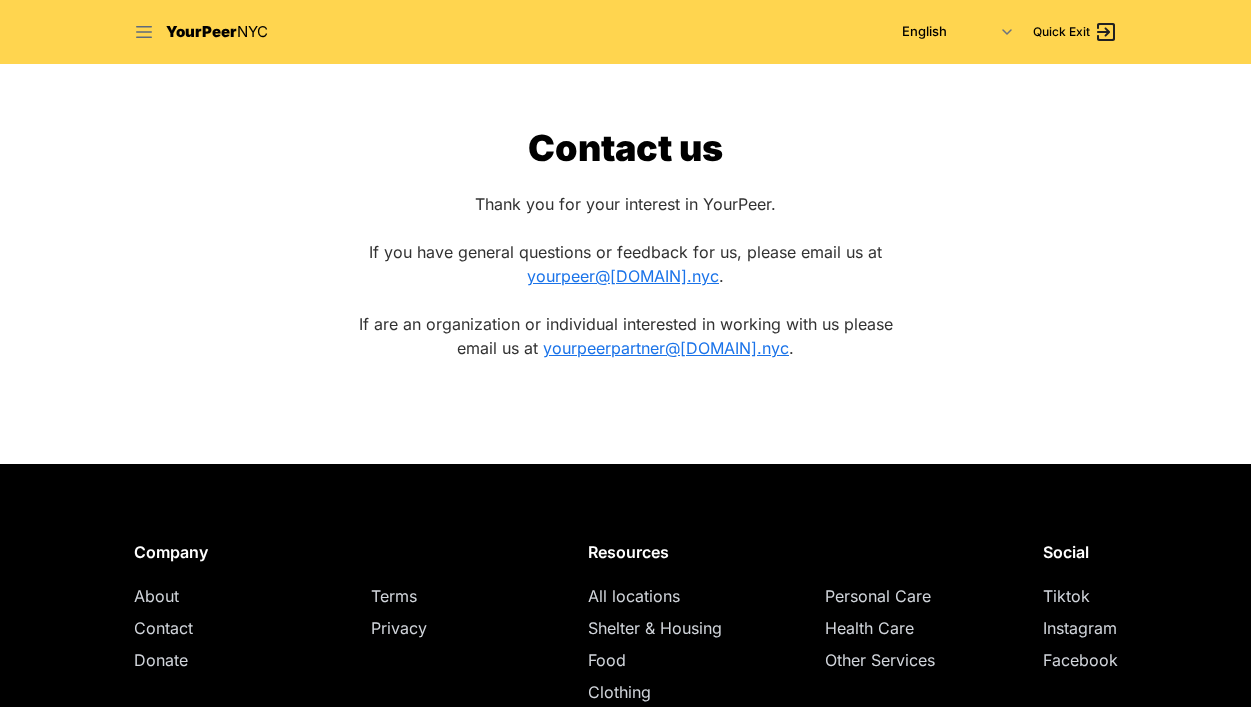 click 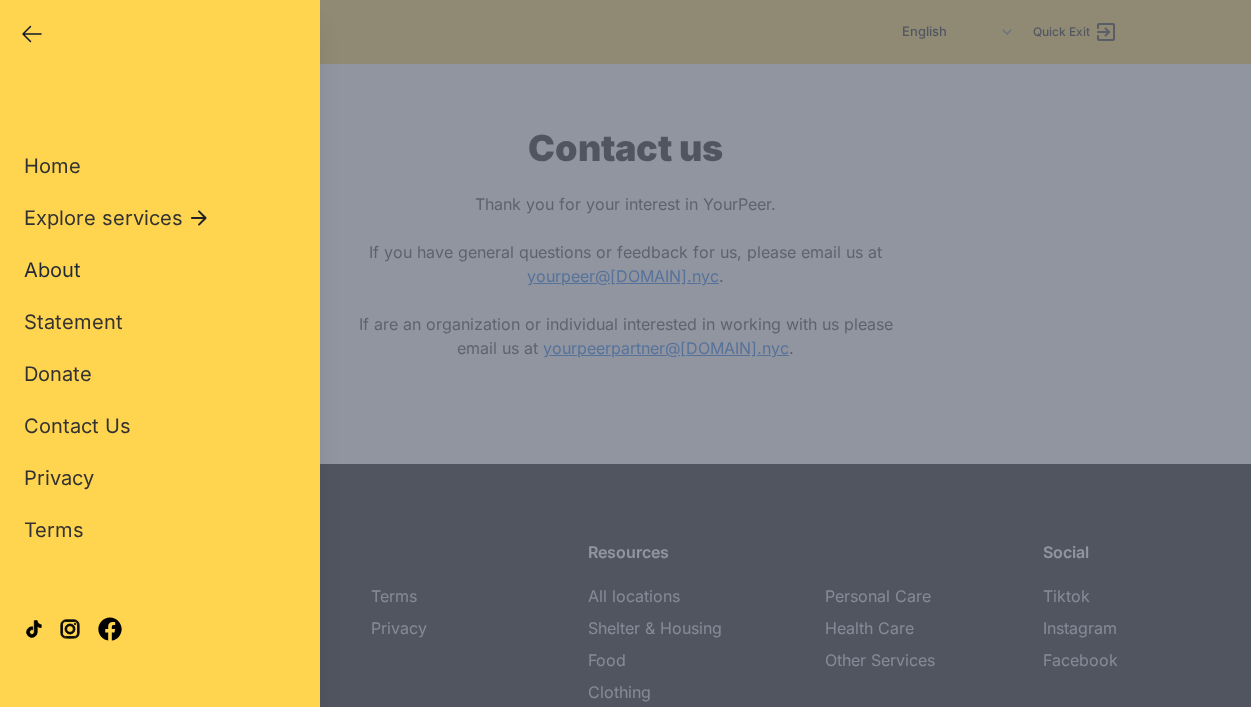 click on "About" at bounding box center (52, 270) 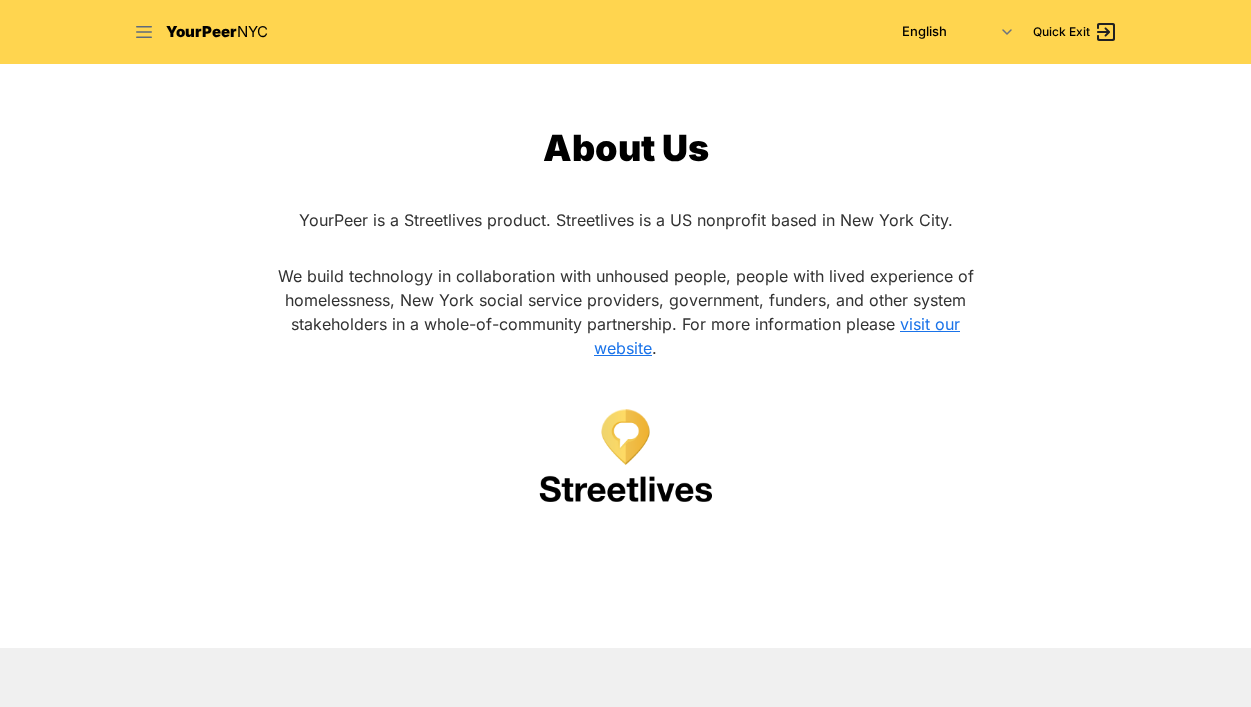 click 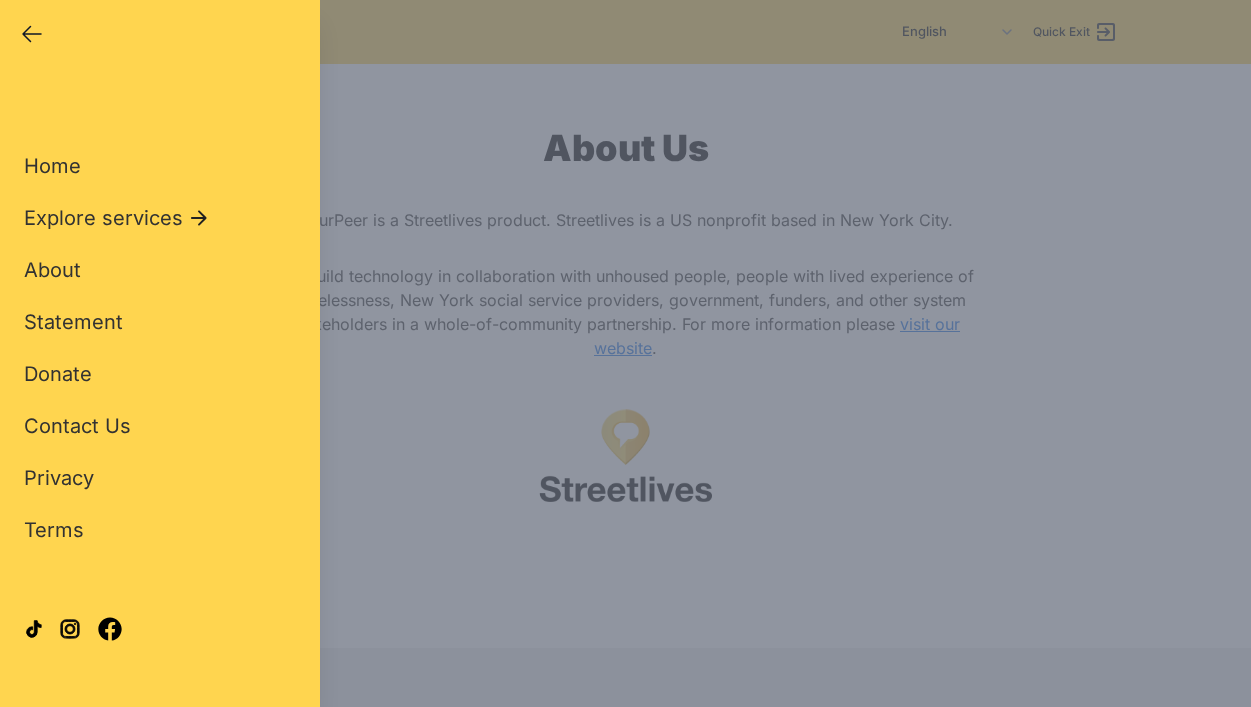 click on "Home Explore services About Statement Donate Contact Us Privacy Terms" at bounding box center (160, 316) 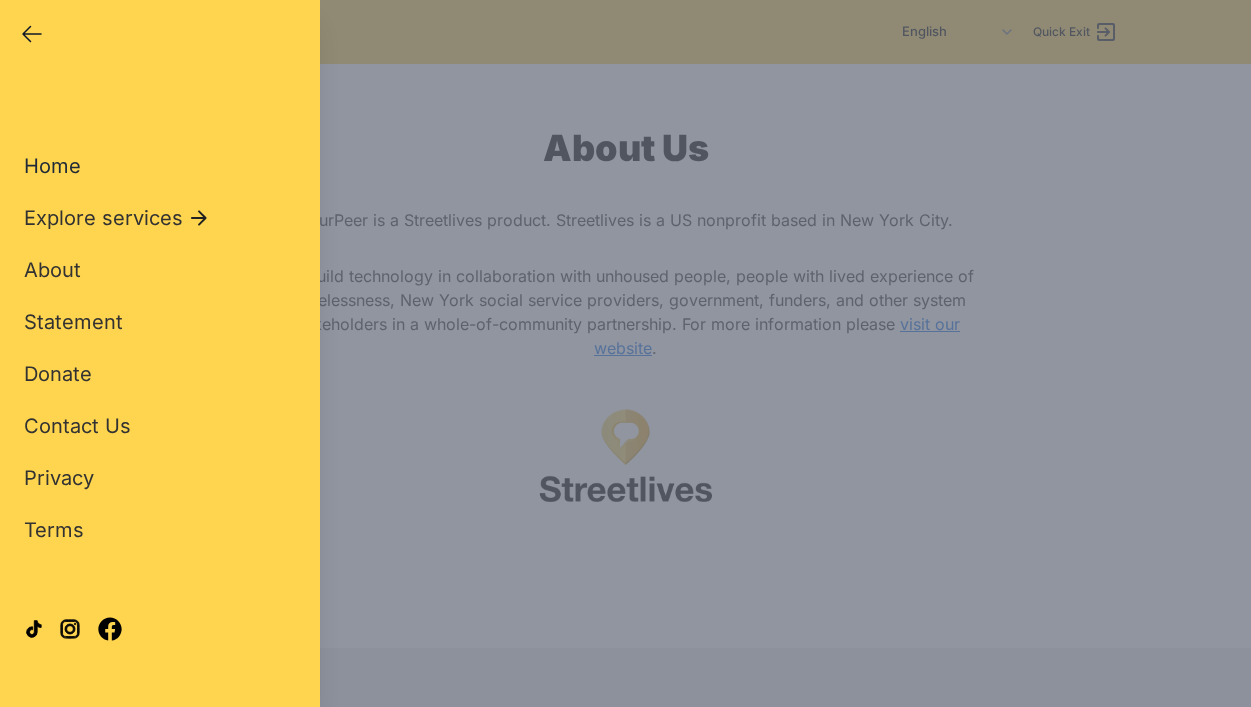 click on "Home" at bounding box center (52, 166) 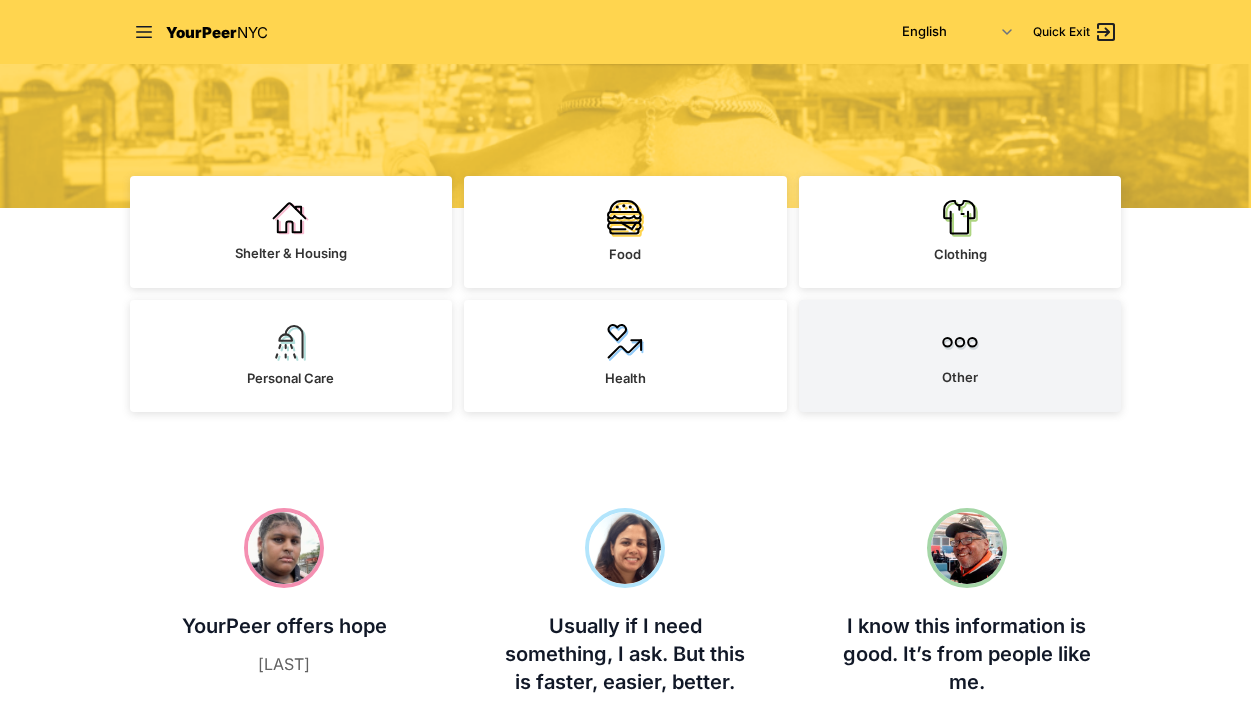 scroll, scrollTop: 395, scrollLeft: 0, axis: vertical 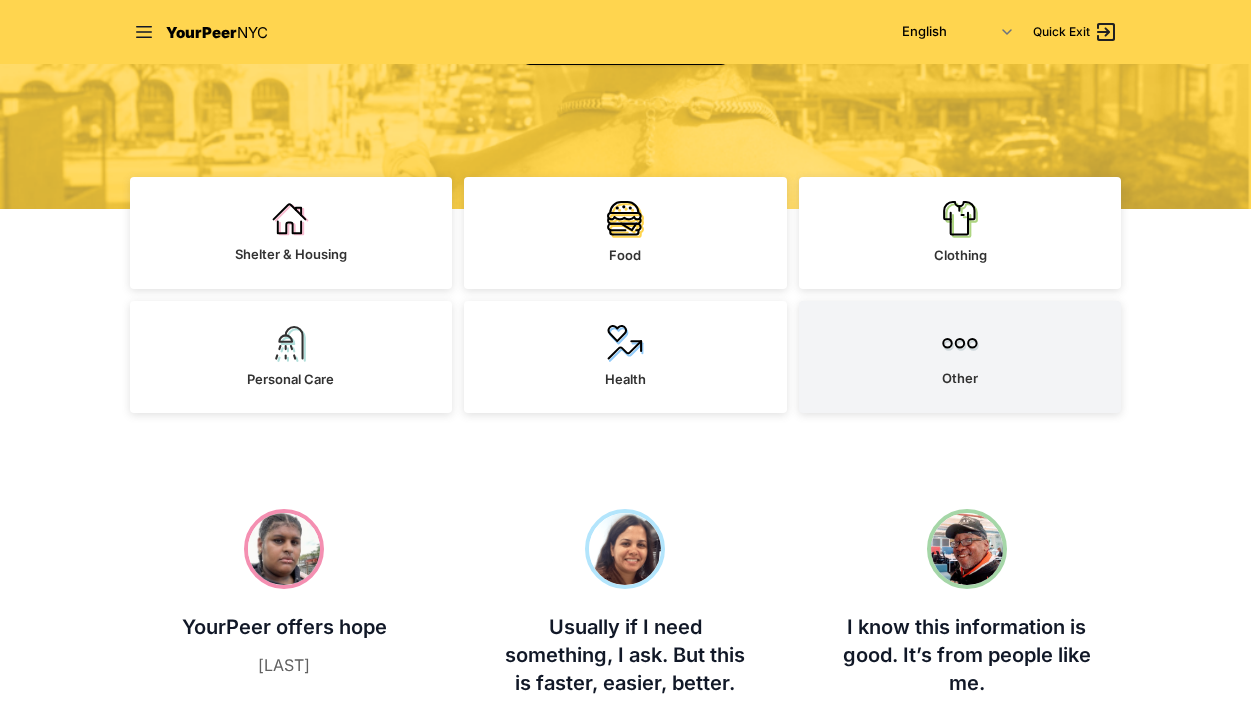 click on "Other" at bounding box center (960, 357) 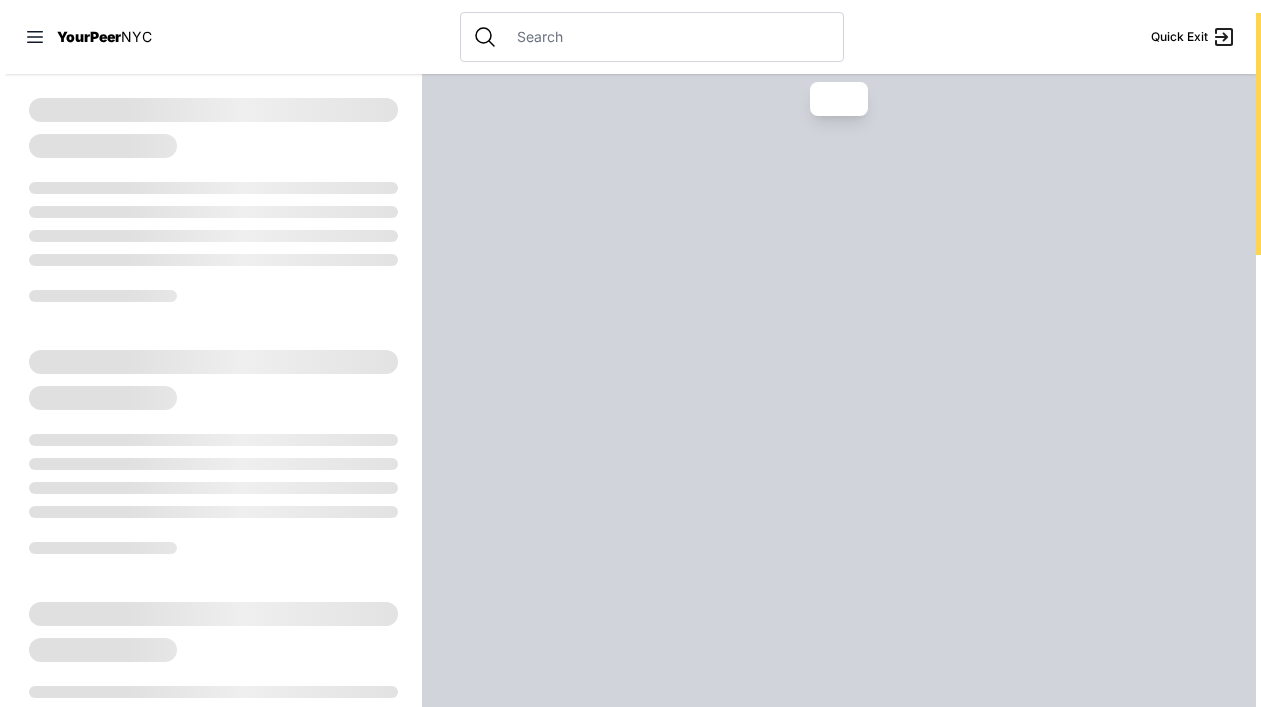 scroll, scrollTop: 0, scrollLeft: 0, axis: both 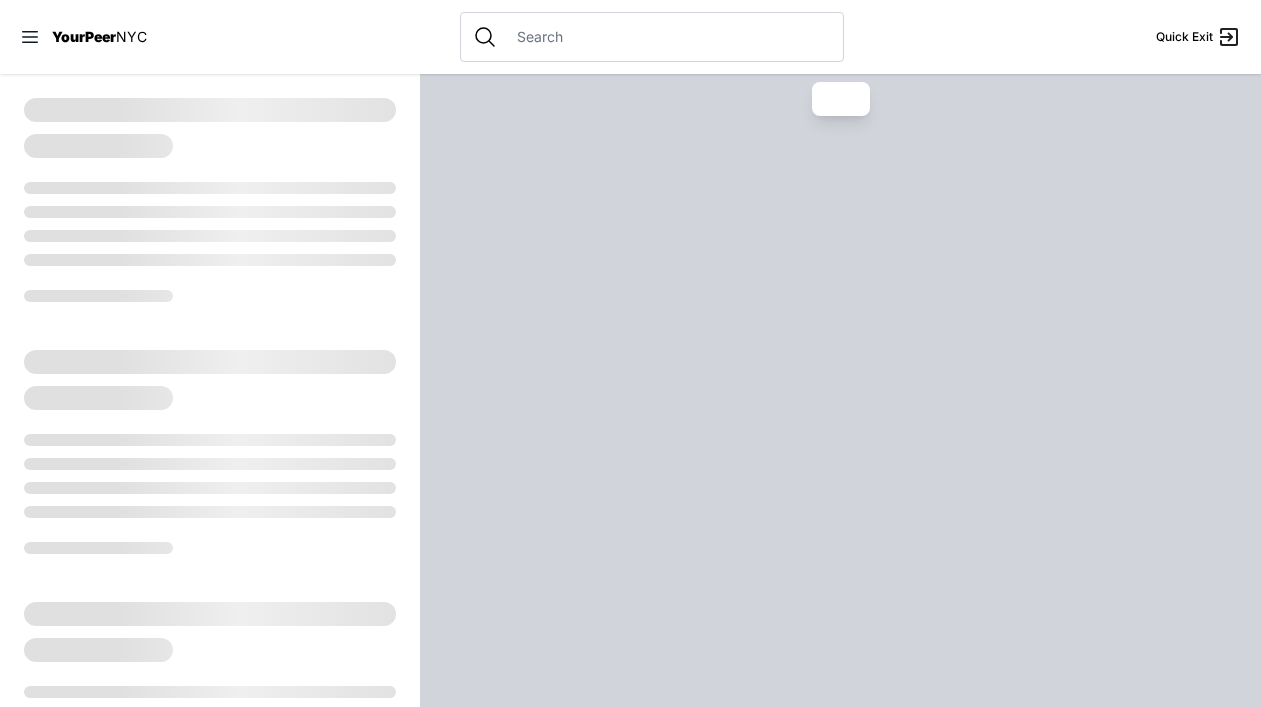 select on "recentlyUpdated" 